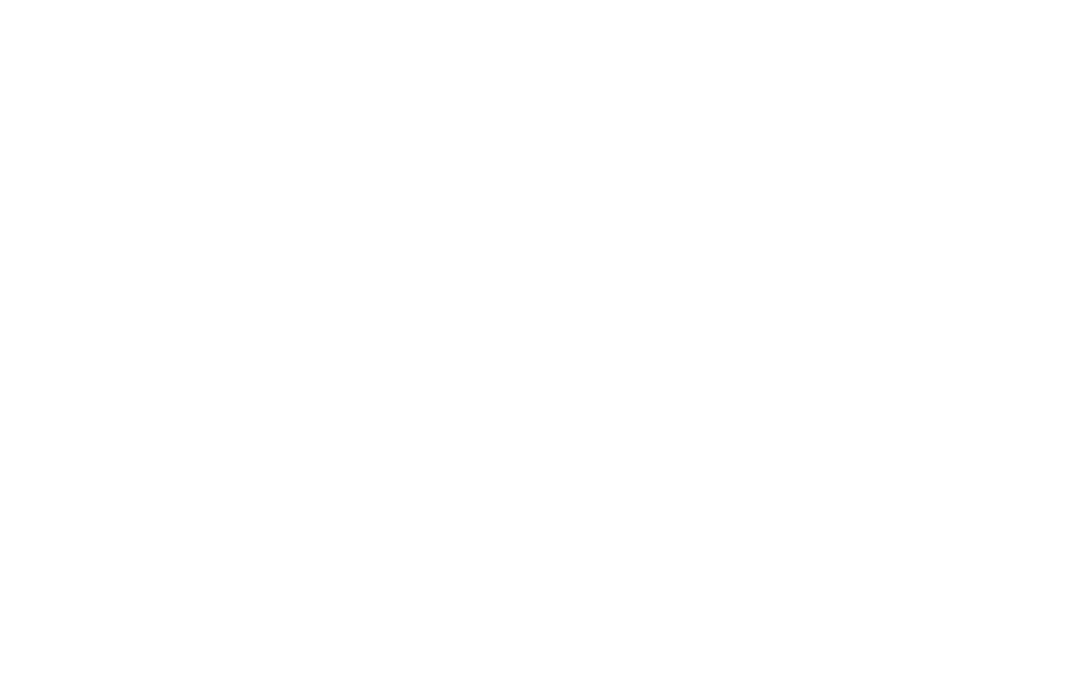 scroll, scrollTop: 0, scrollLeft: 0, axis: both 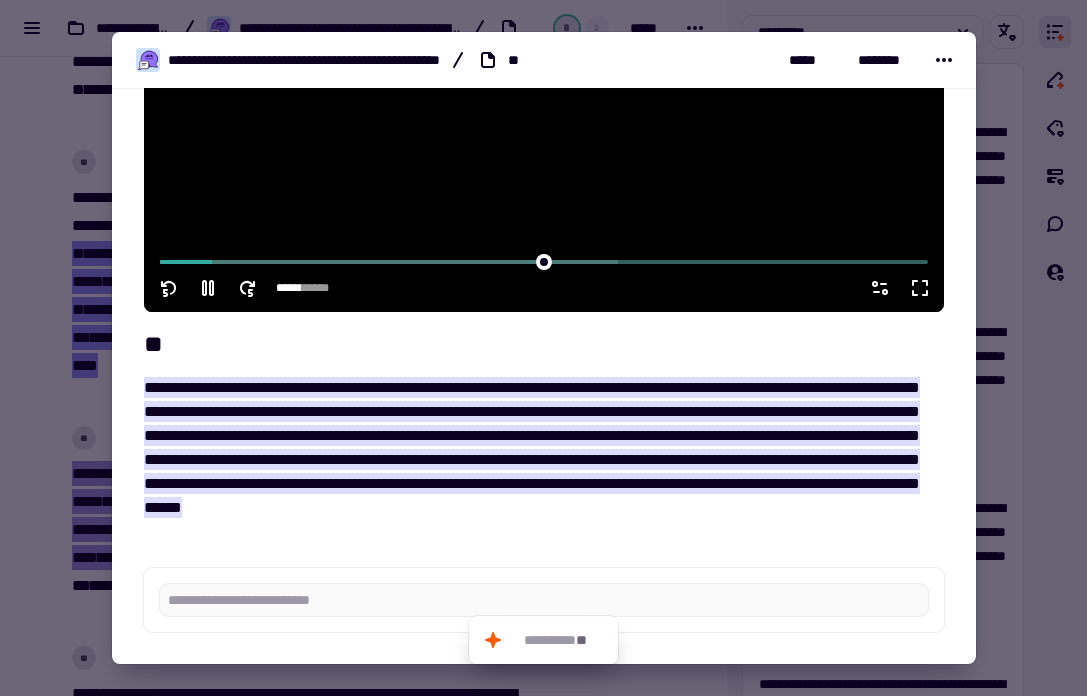 click 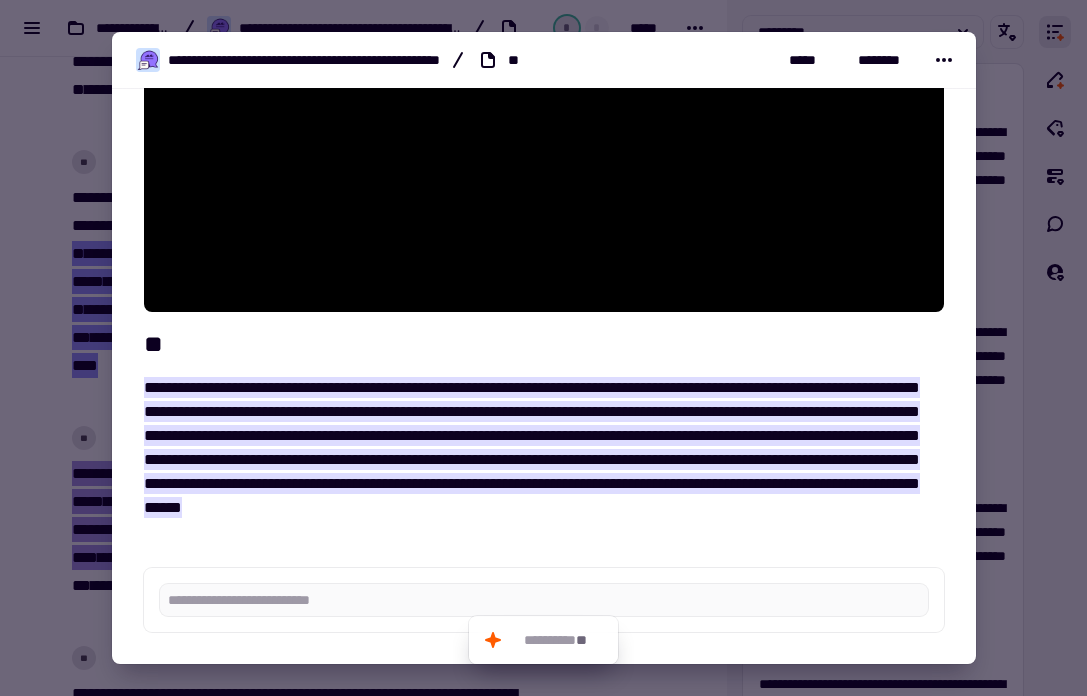 click at bounding box center [543, 348] 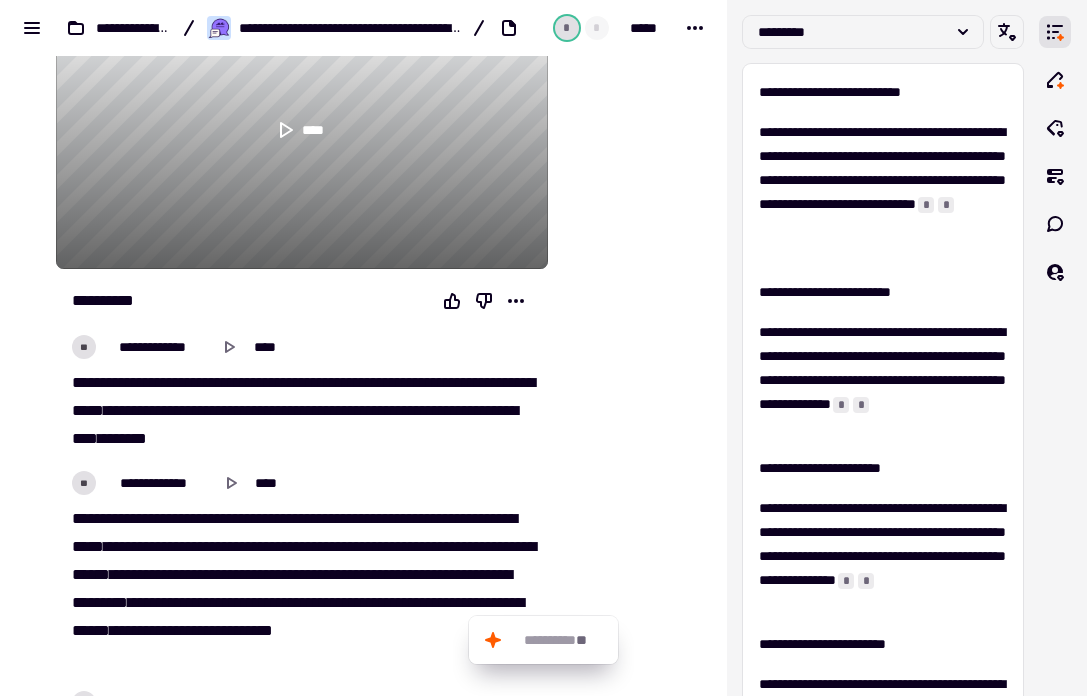 scroll, scrollTop: 0, scrollLeft: 0, axis: both 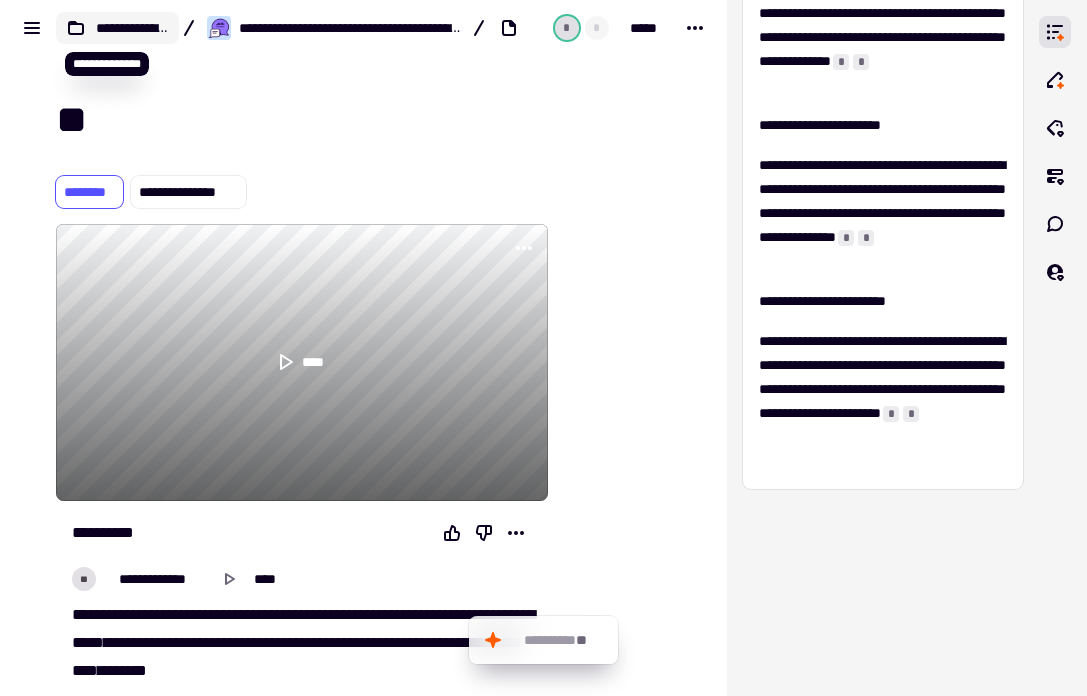 click on "**********" 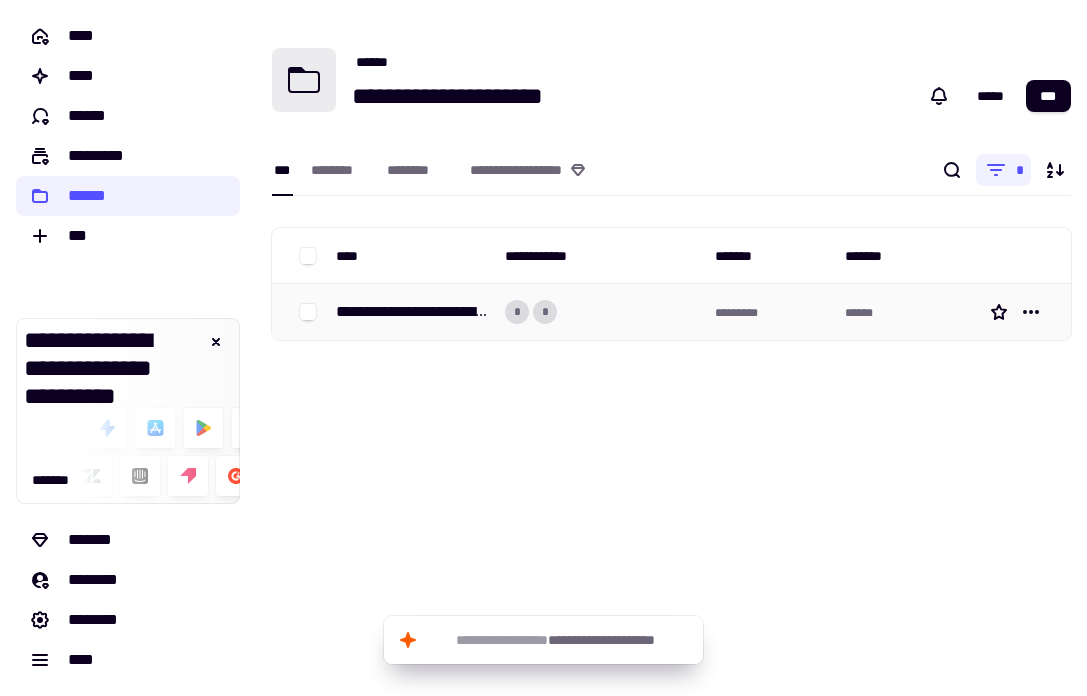 click on "**********" at bounding box center [412, 312] 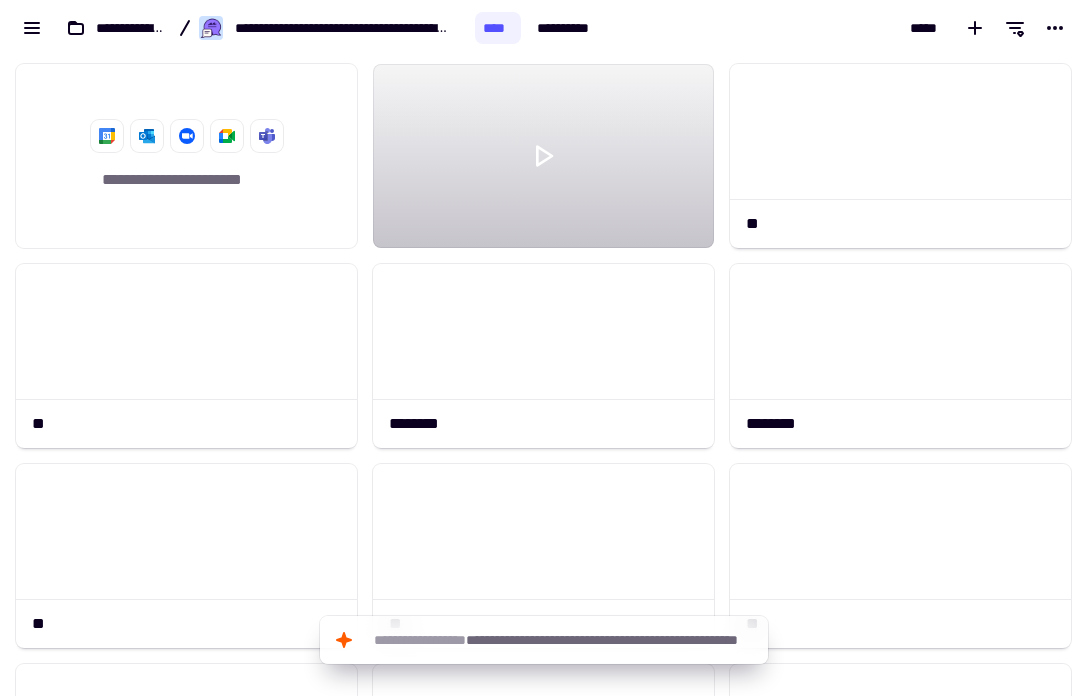 scroll, scrollTop: 1, scrollLeft: 1, axis: both 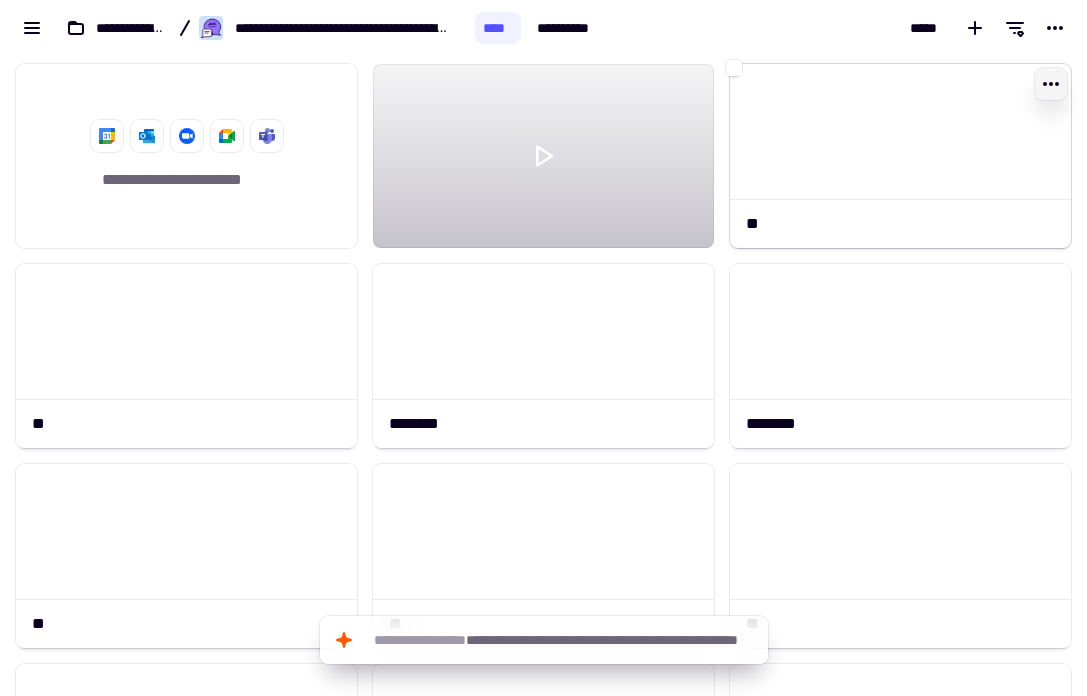 click 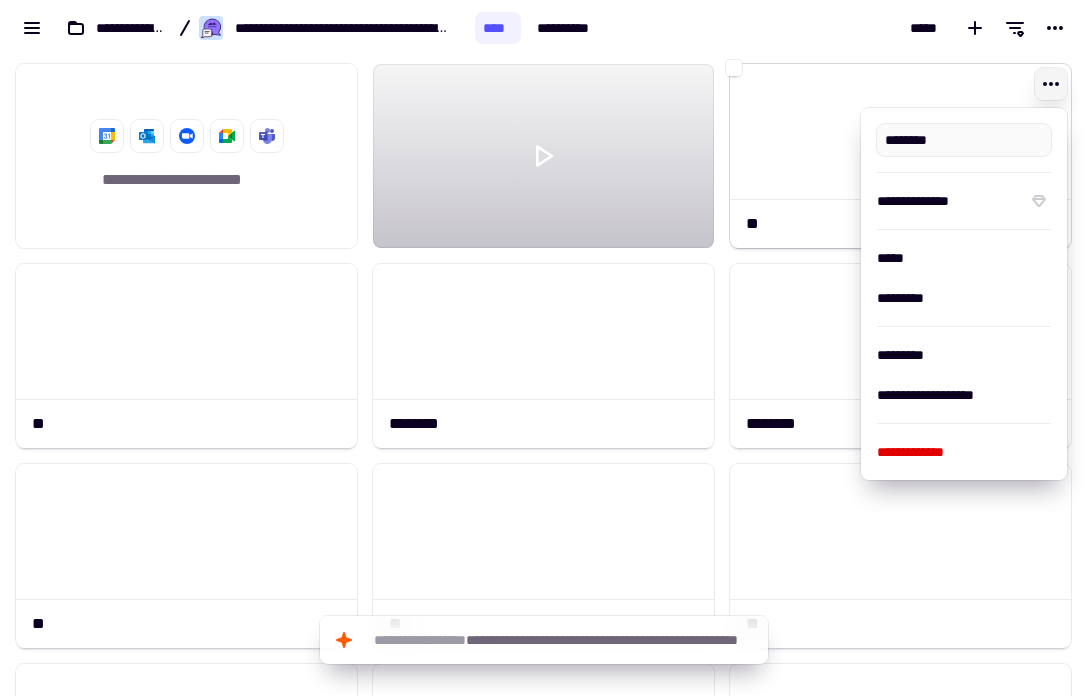 type on "**" 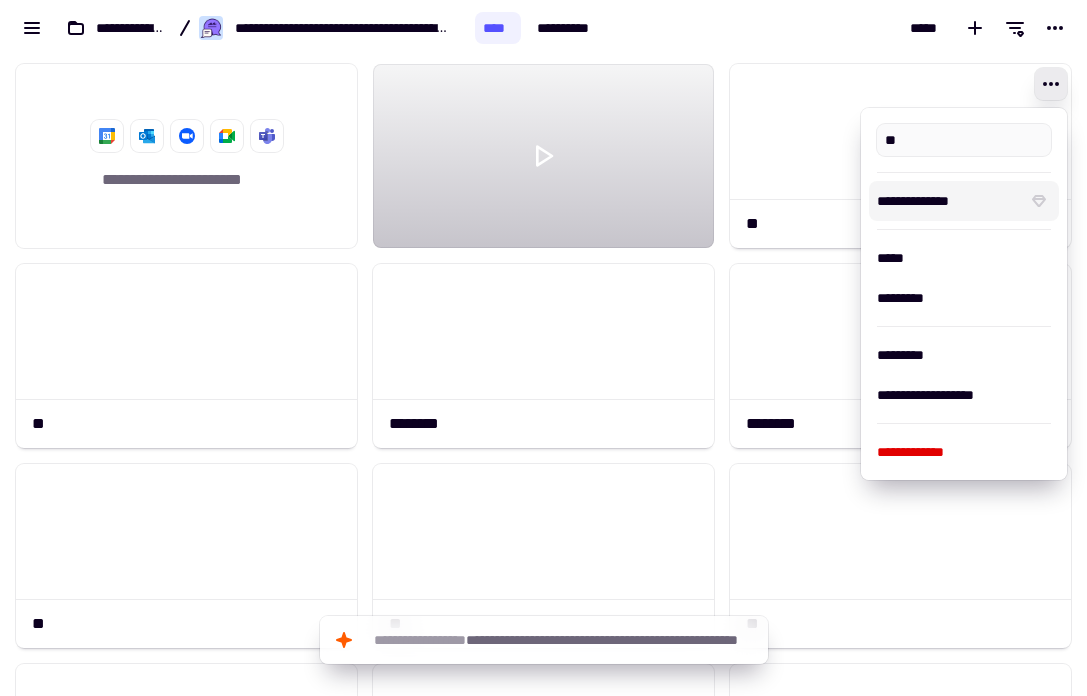 click on "*****" at bounding box center (849, 28) 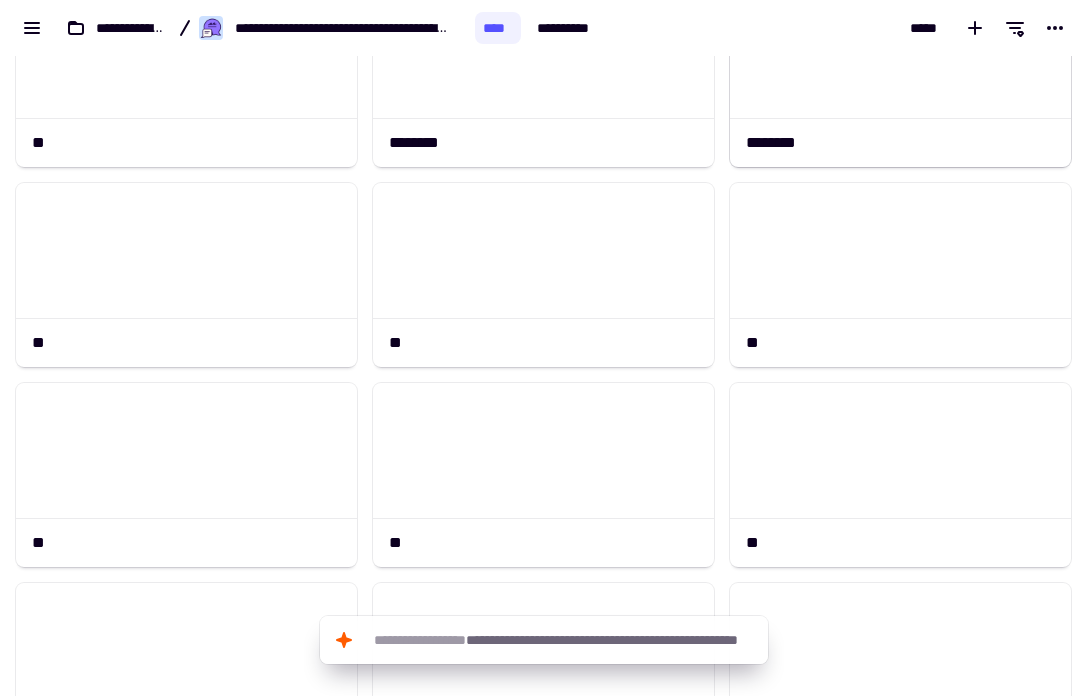 scroll, scrollTop: 494, scrollLeft: 0, axis: vertical 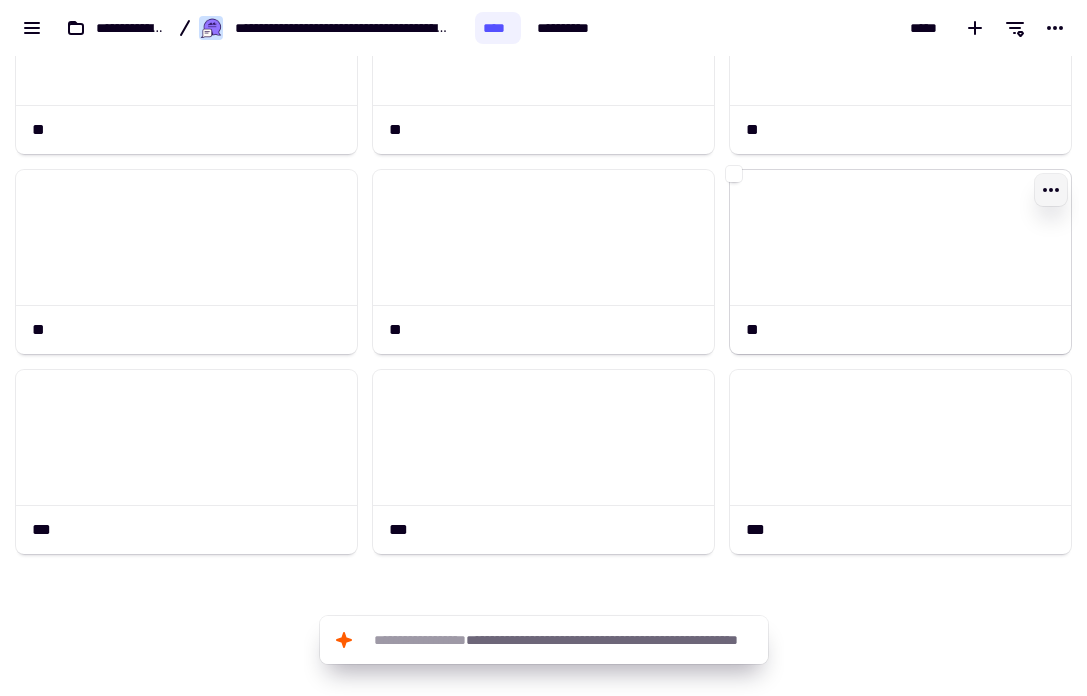 click 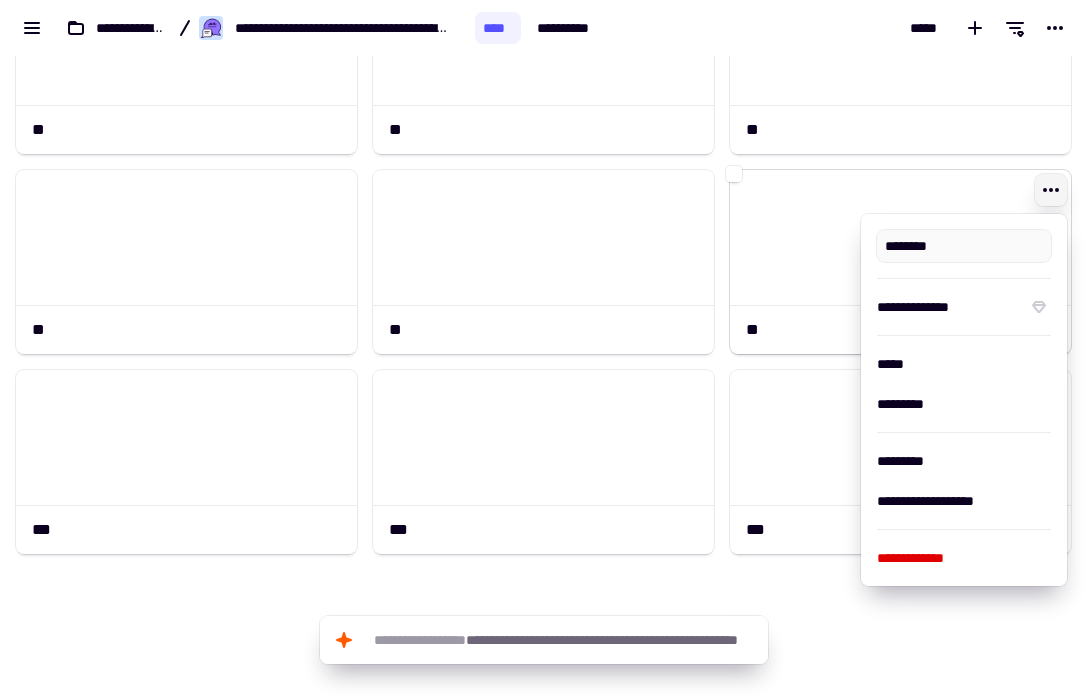 type on "**" 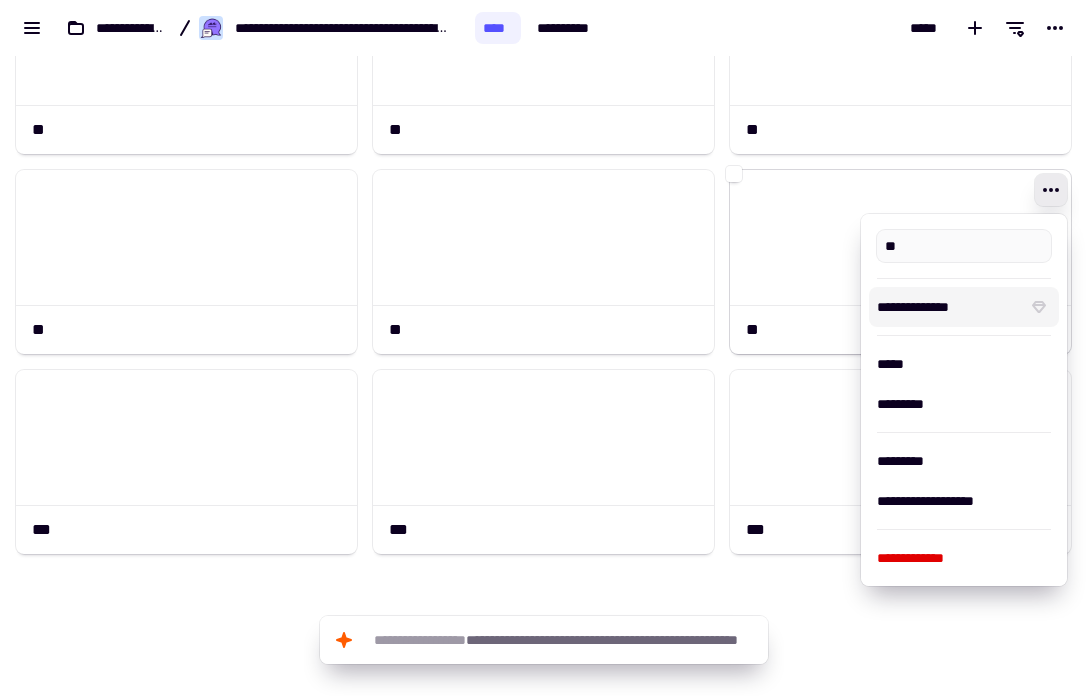 click on "**" 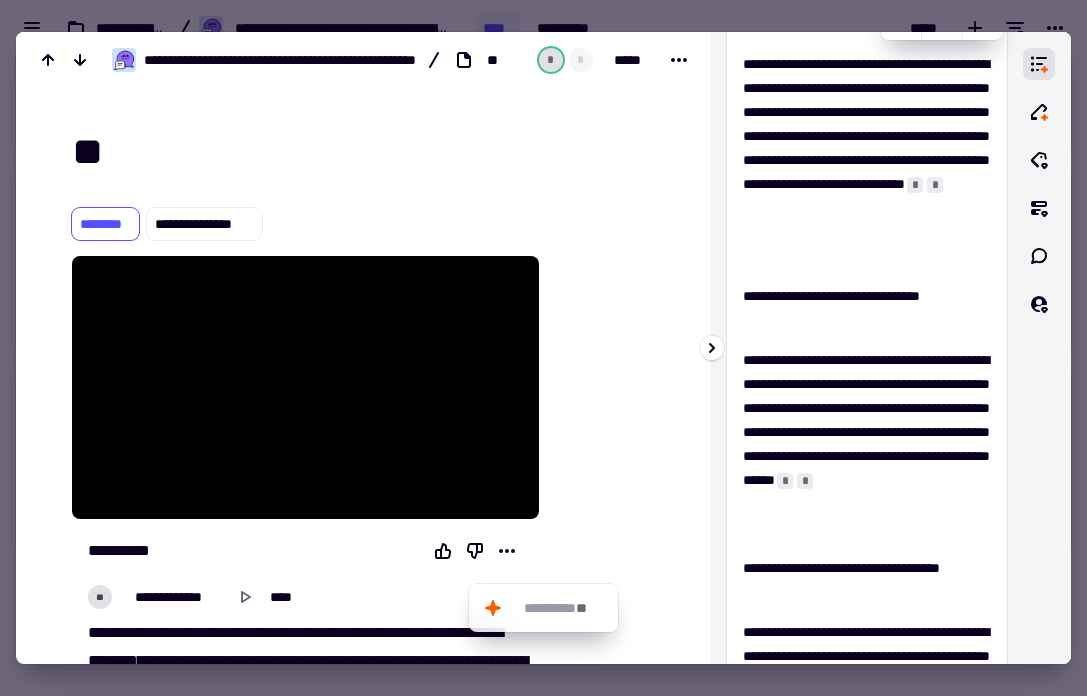 scroll, scrollTop: 0, scrollLeft: 0, axis: both 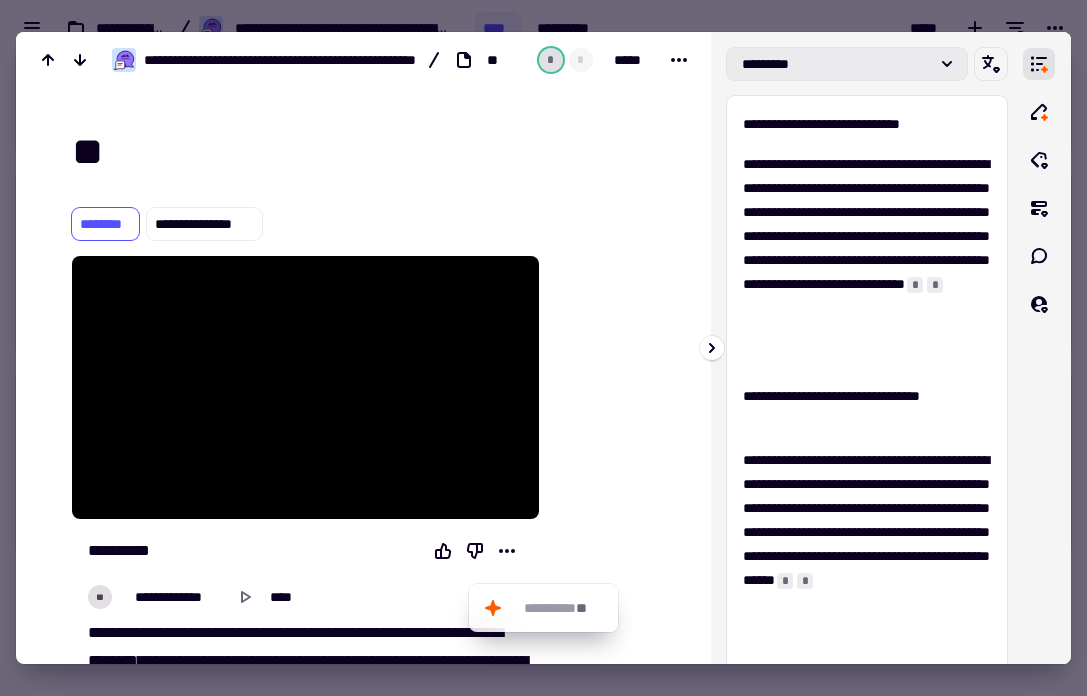 click on "*********" 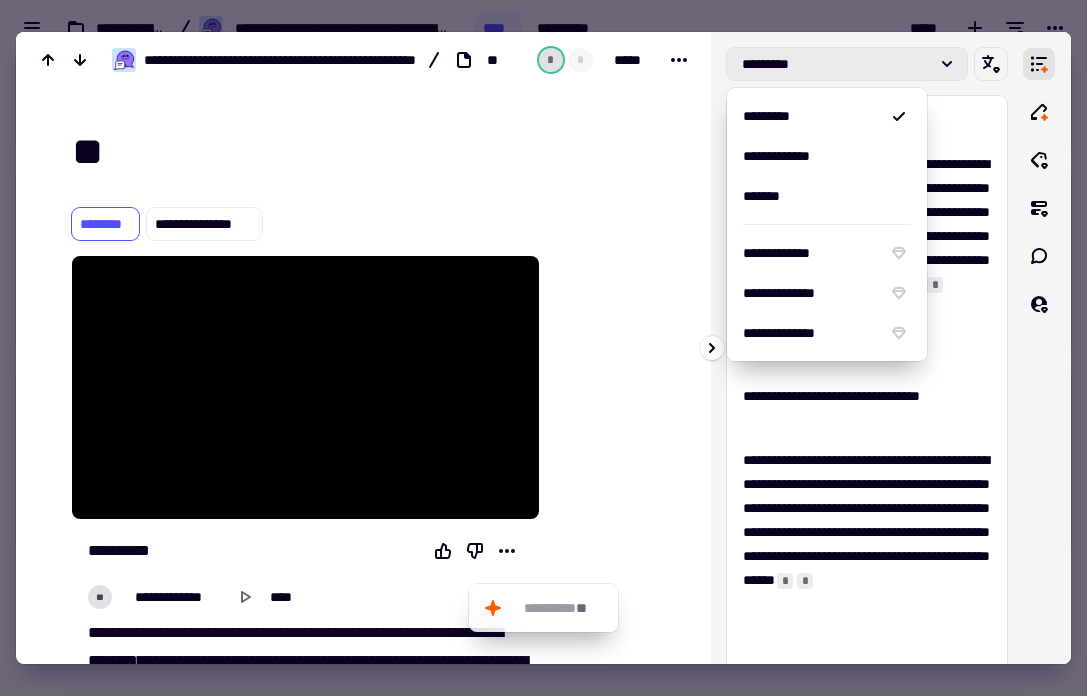 click on "*********" 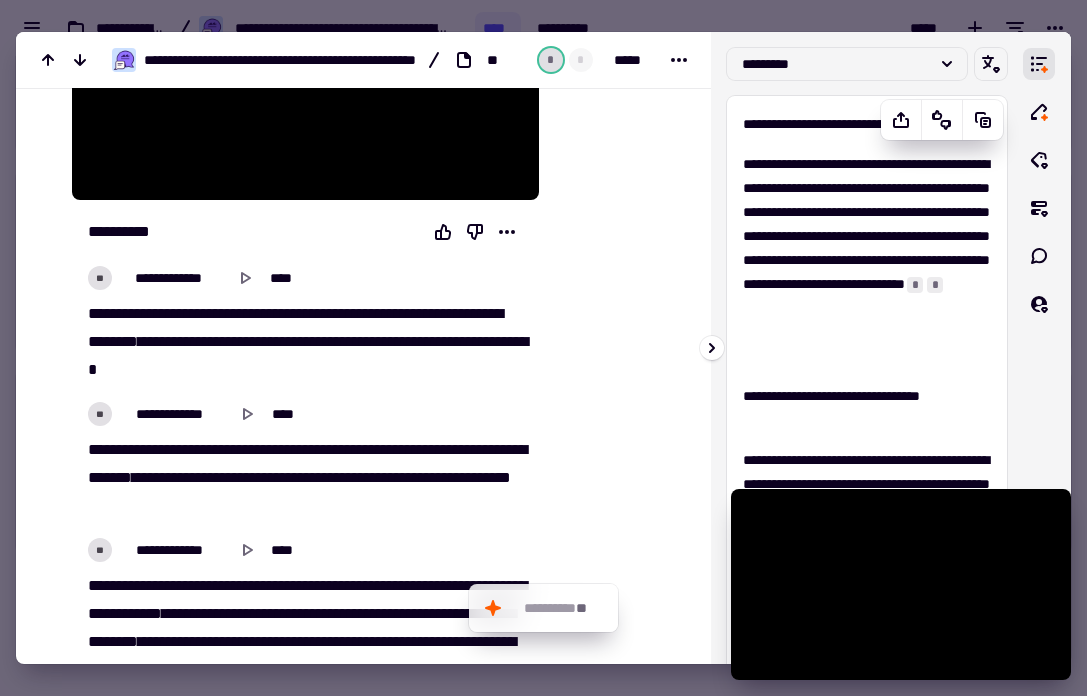 scroll, scrollTop: 385, scrollLeft: 0, axis: vertical 